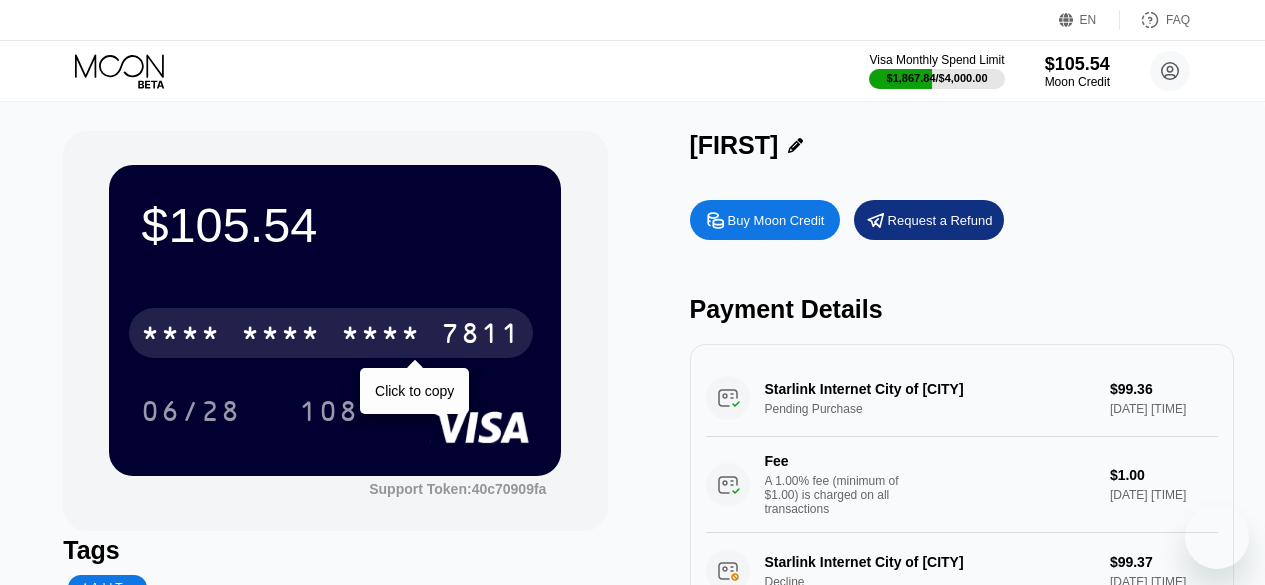 scroll, scrollTop: 0, scrollLeft: 0, axis: both 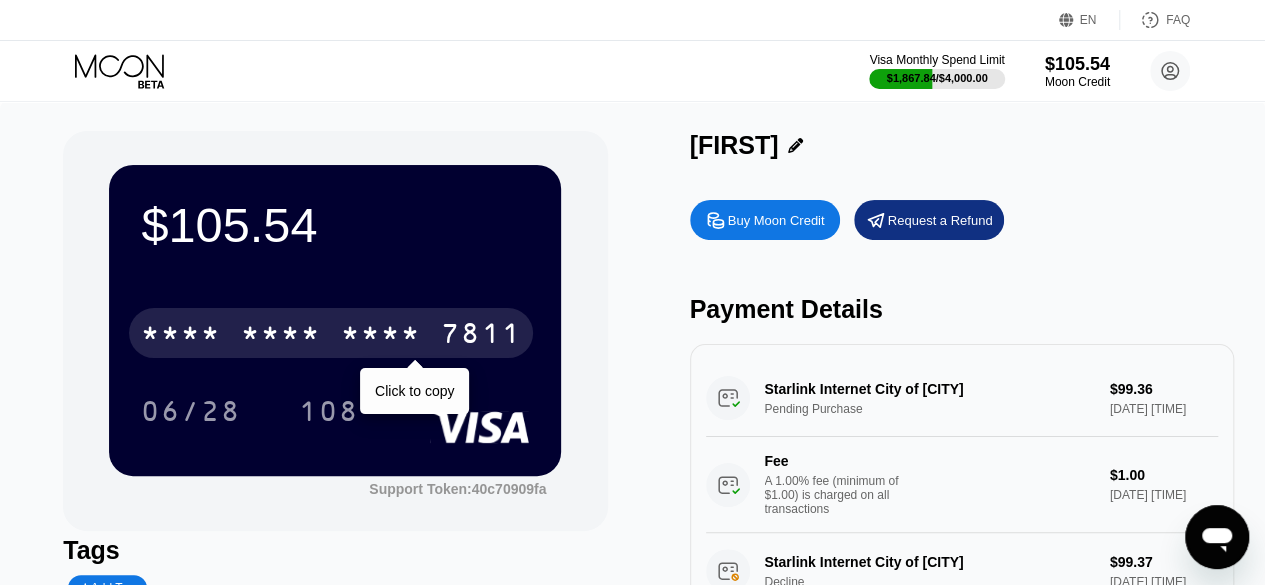 click on "* * * *" at bounding box center (281, 336) 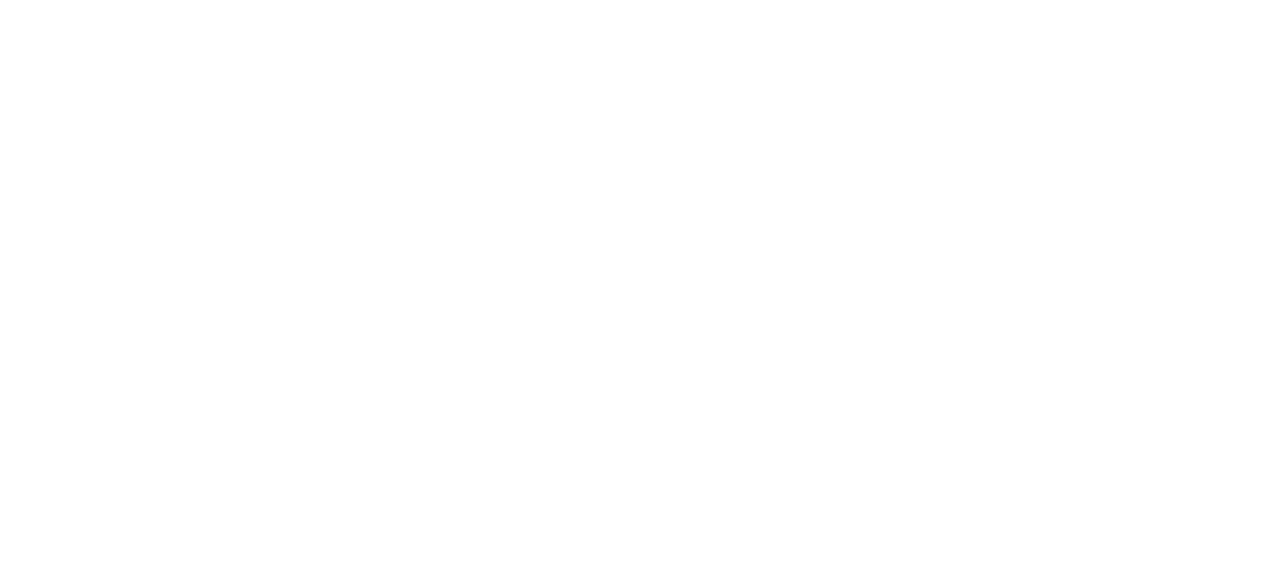 scroll, scrollTop: 0, scrollLeft: 0, axis: both 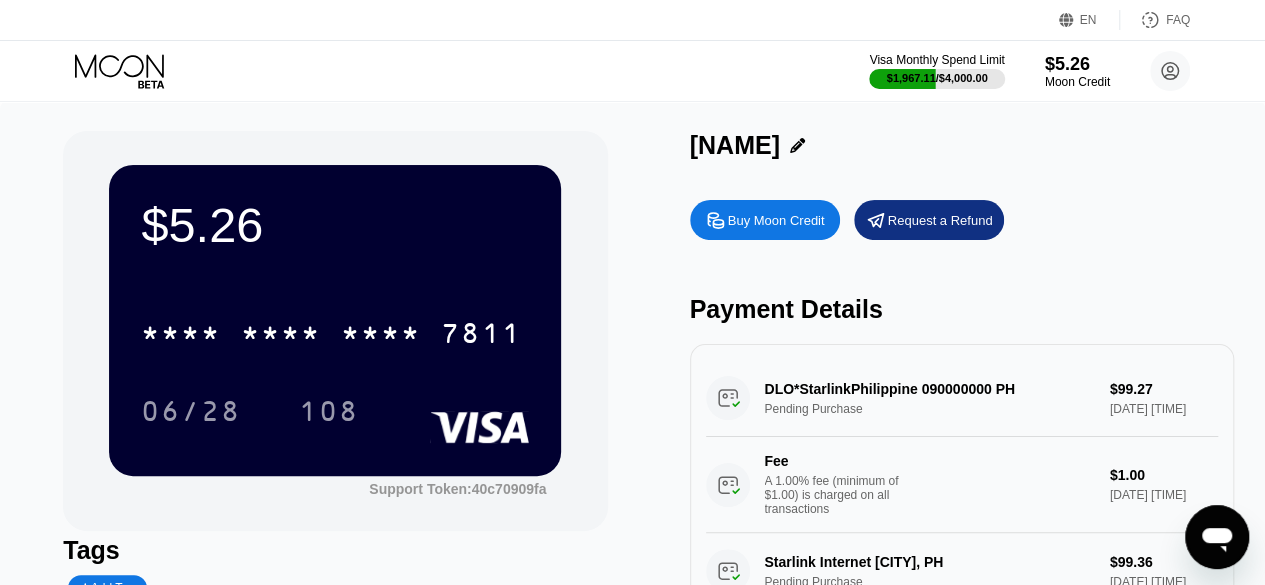 click on "$5.26 * * * * * * * * * * * * 7811 06/28 108 Support Token:  40c70909fa Tags  Add Tag Mark as used Myan Buy Moon Credit Request a Refund Payment Details DLO*StarlinkPhilippine   090000000    PH Pending Purchase $99.27 Aug 05, 2025 10:33 AM Fee A 1.00% fee (minimum of $1.00) is charged on all transactions $1.00 Aug 05, 2025 10:33 AM Starlink Internet        City of MakatPH Pending Purchase $99.36 Aug 04, 2025 9:46 PM Fee A 1.00% fee (minimum of $1.00) is charged on all transactions $1.00 Aug 04, 2025 9:46 PM Starlink Internet        City of MakatPH Decline $99.37 Aug 04, 2025 9:39 PM Starlink Internet        City of MakatPH Pending Purchase $99.36 Aug 04, 2025 9:09 PM Fee A 1.00% fee (minimum of $1.00) is charged on all transactions $1.00 Aug 04, 2025 9:09 PM DLO*StarlinkPhilippine   090000000    PH Pending Purchase $99.36 Aug 04, 2025 9:03 PM Fee A 1.00% fee (minimum of $1.00) is charged on all transactions $1.00 Aug 04, 2025 9:03 PM Starlink Internet        City of MakatPH Pending Purchase $99.36 Fee $1.00" at bounding box center [632, 422] 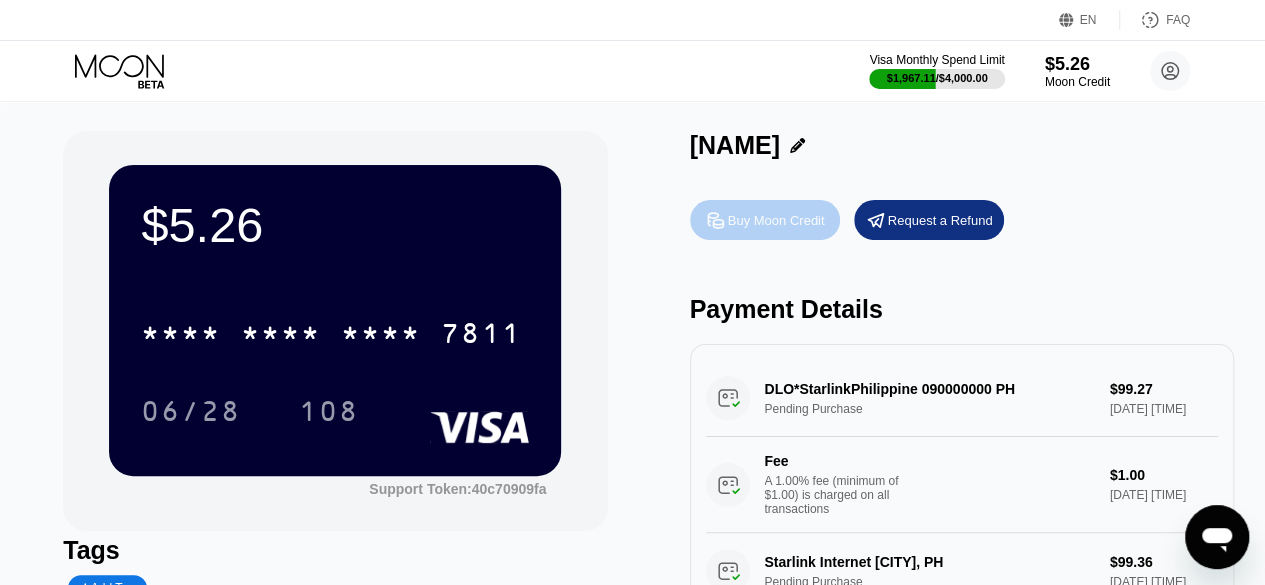 click on "Buy Moon Credit" at bounding box center (765, 220) 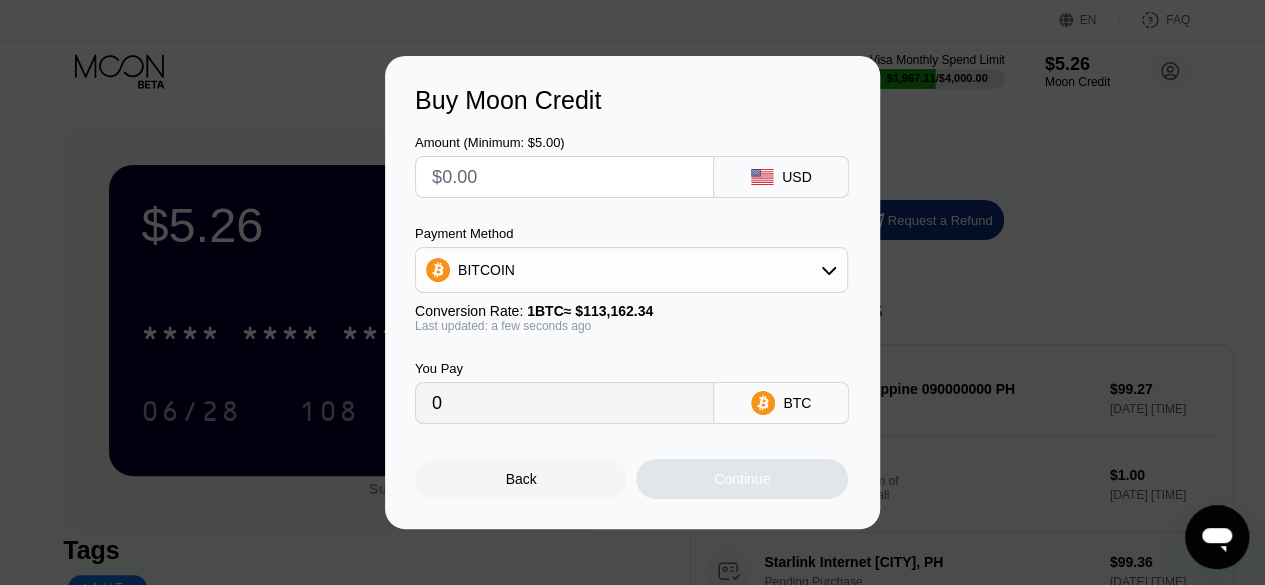 drag, startPoint x: 644, startPoint y: 217, endPoint x: 624, endPoint y: 279, distance: 65.14599 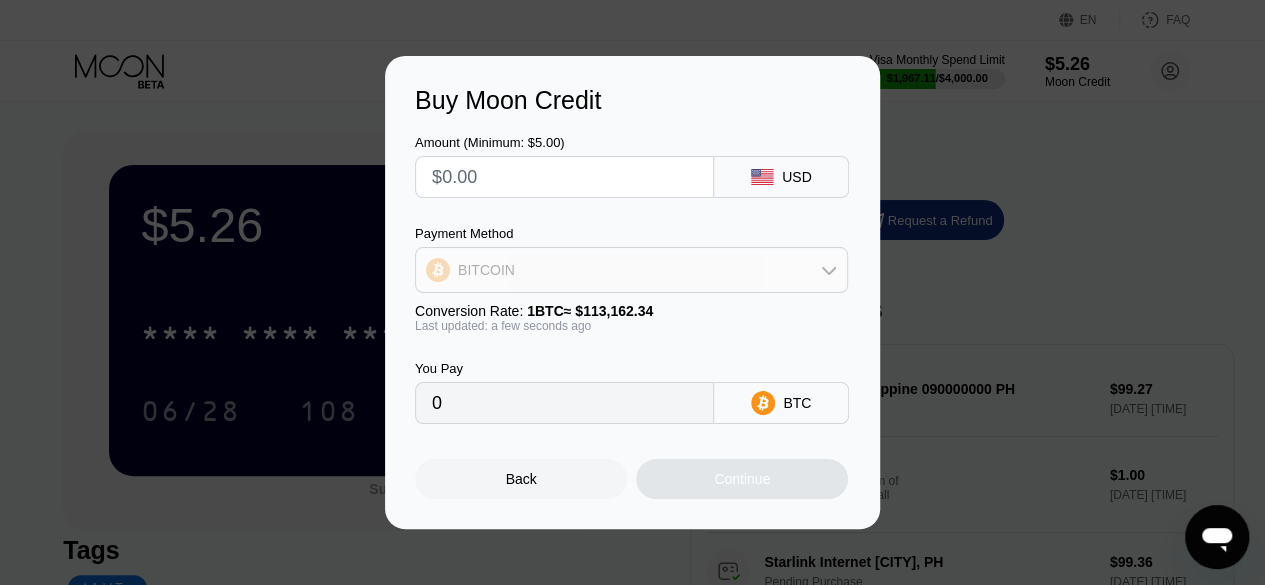 click on "BITCOIN" at bounding box center [631, 270] 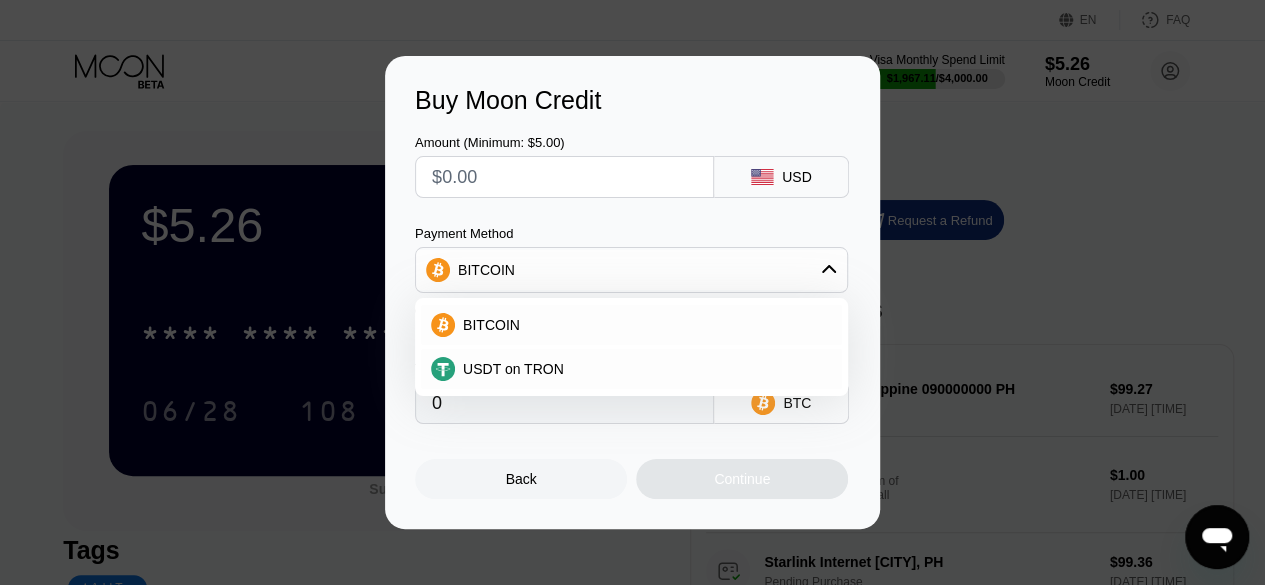 click on "BITCOIN USDT on TRON" at bounding box center (631, 347) 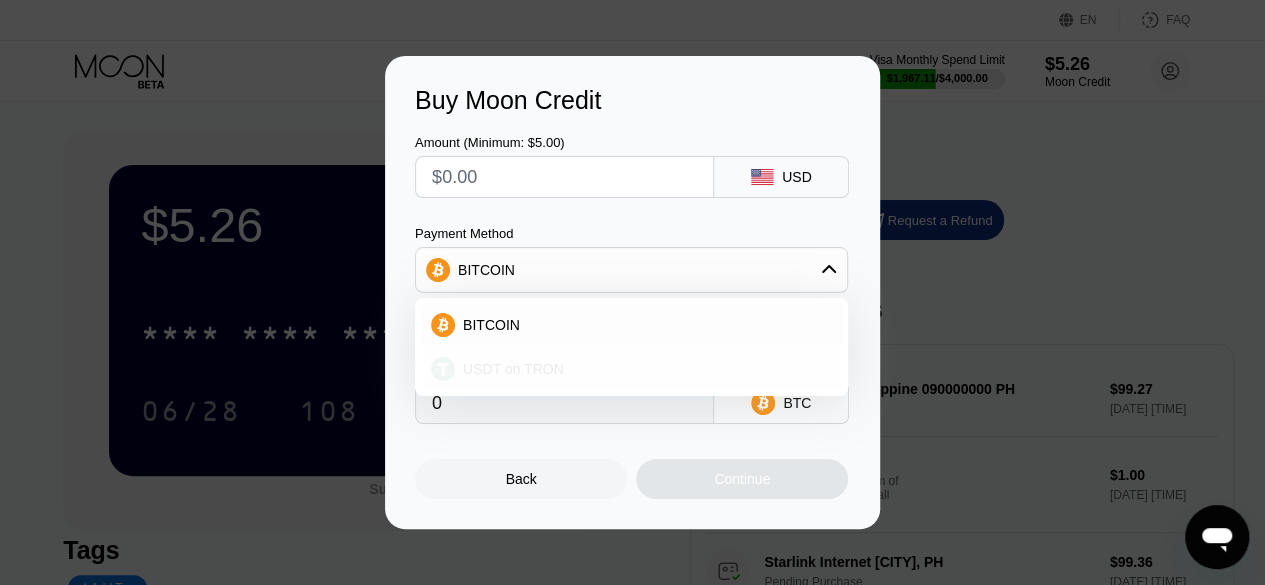 click on "USDT on TRON" at bounding box center (631, 369) 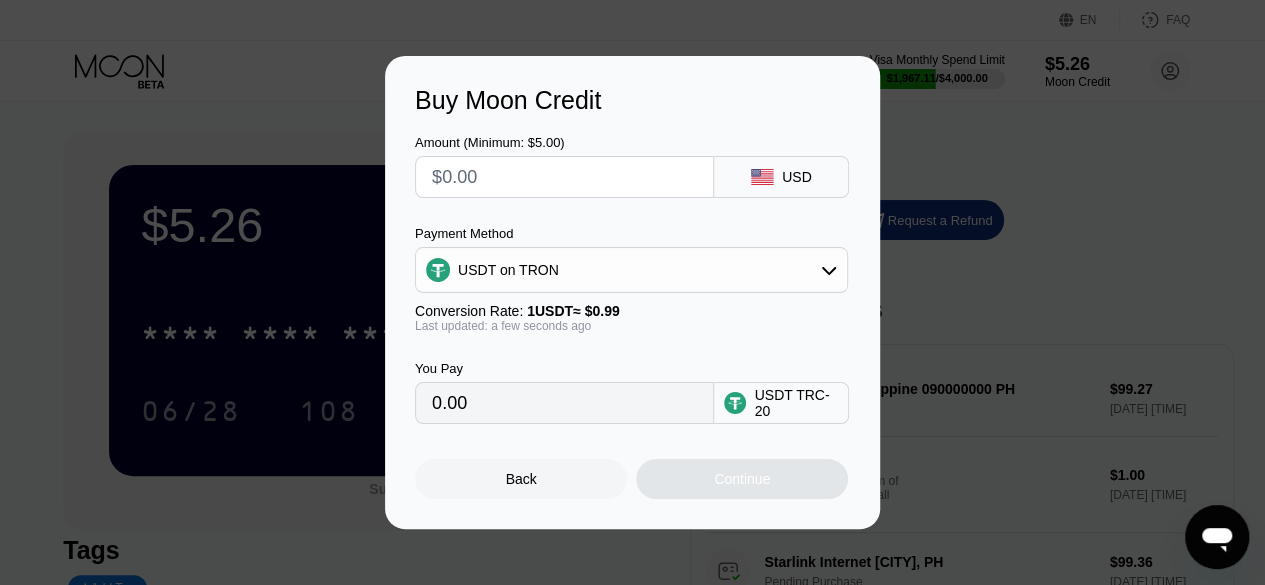 click on "You Pay 0.00" at bounding box center [564, 392] 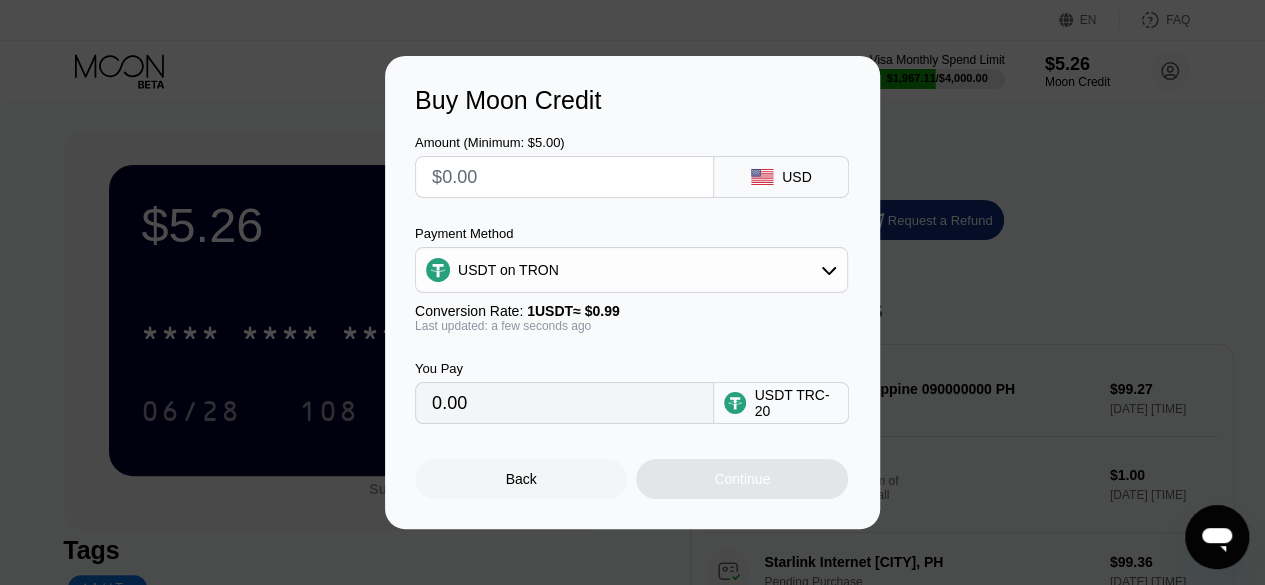 click at bounding box center [564, 177] 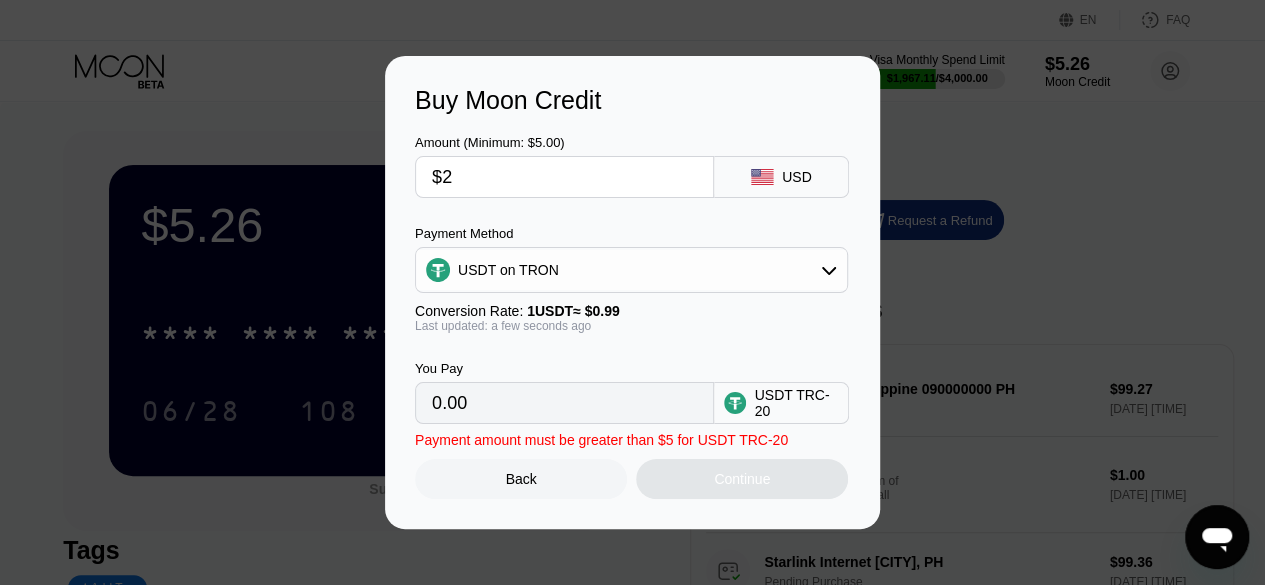 type on "$2" 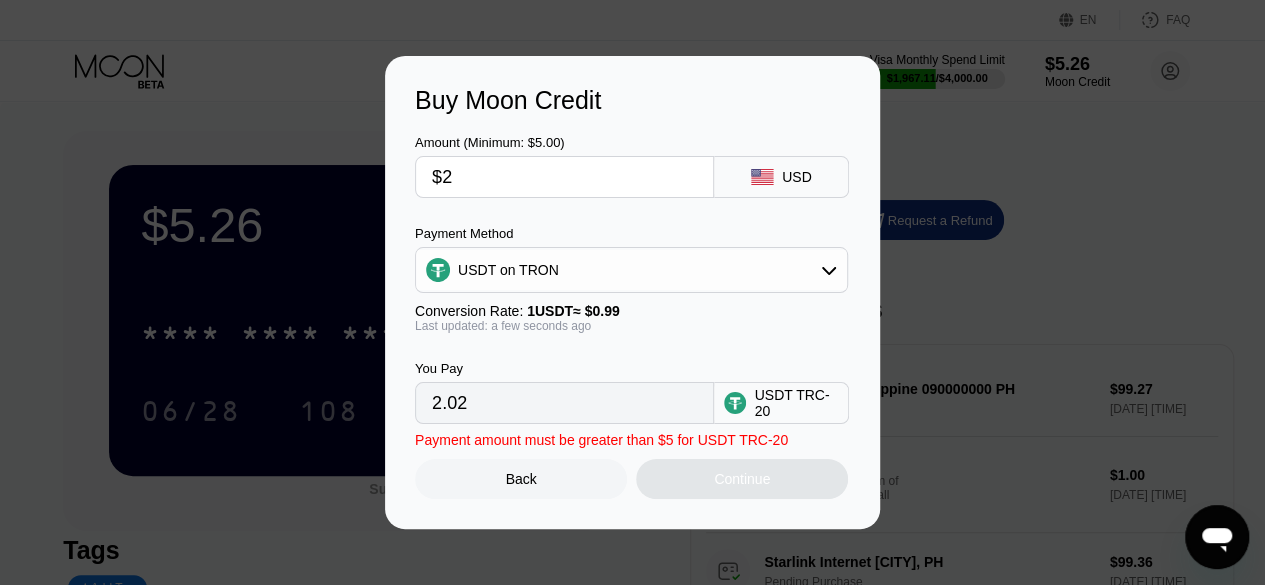 type on "$20" 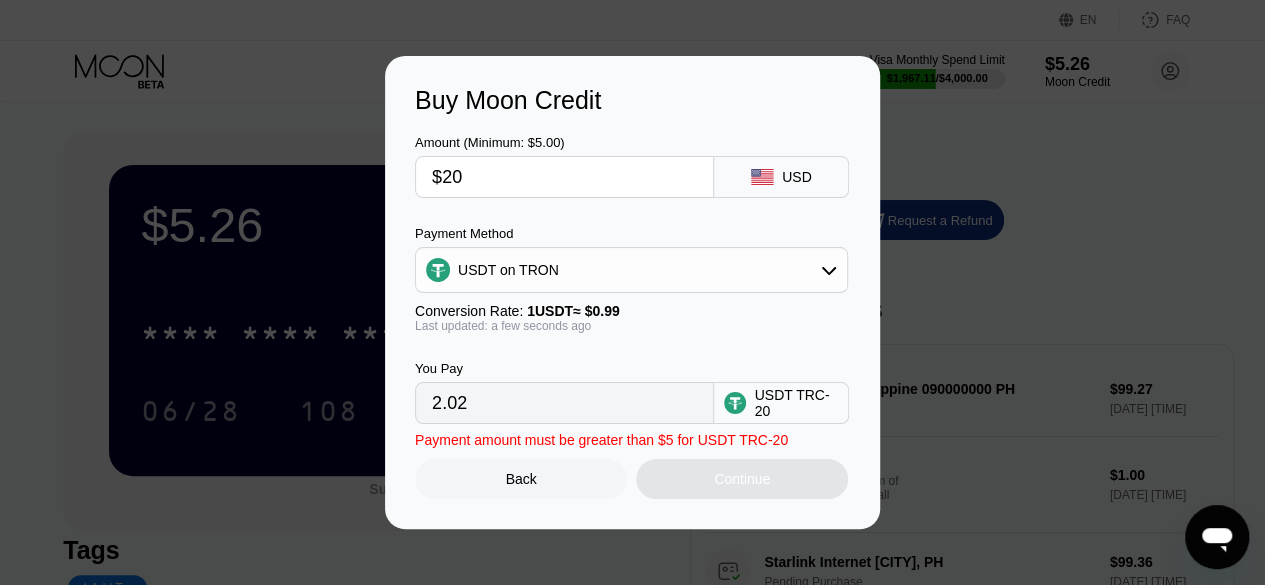 type on "20.20" 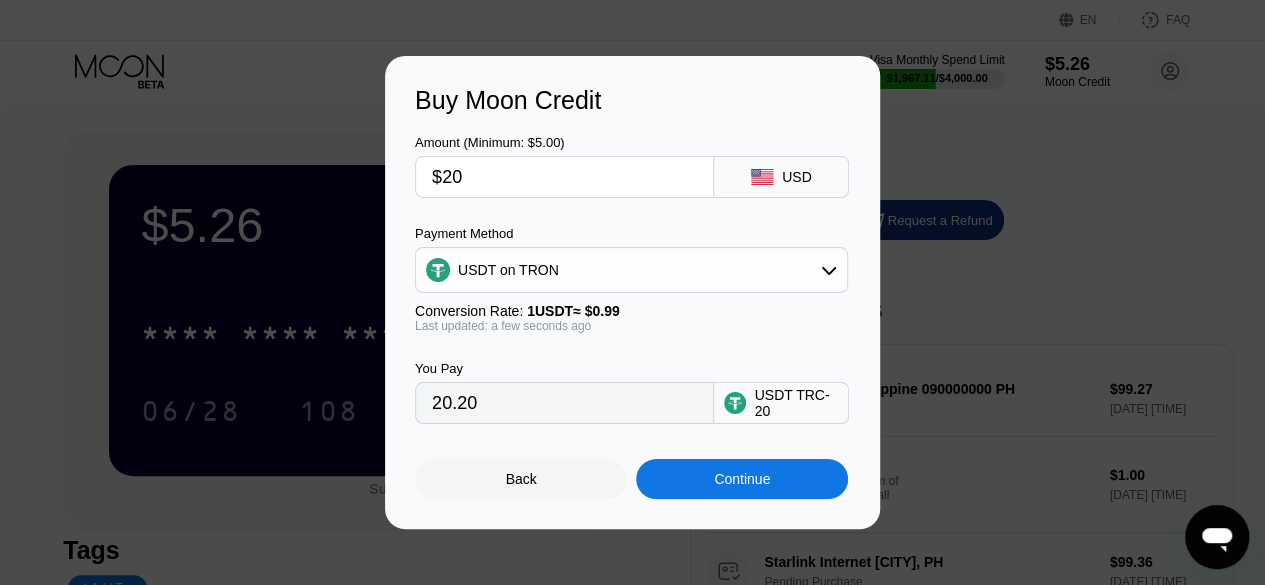 type on "$200" 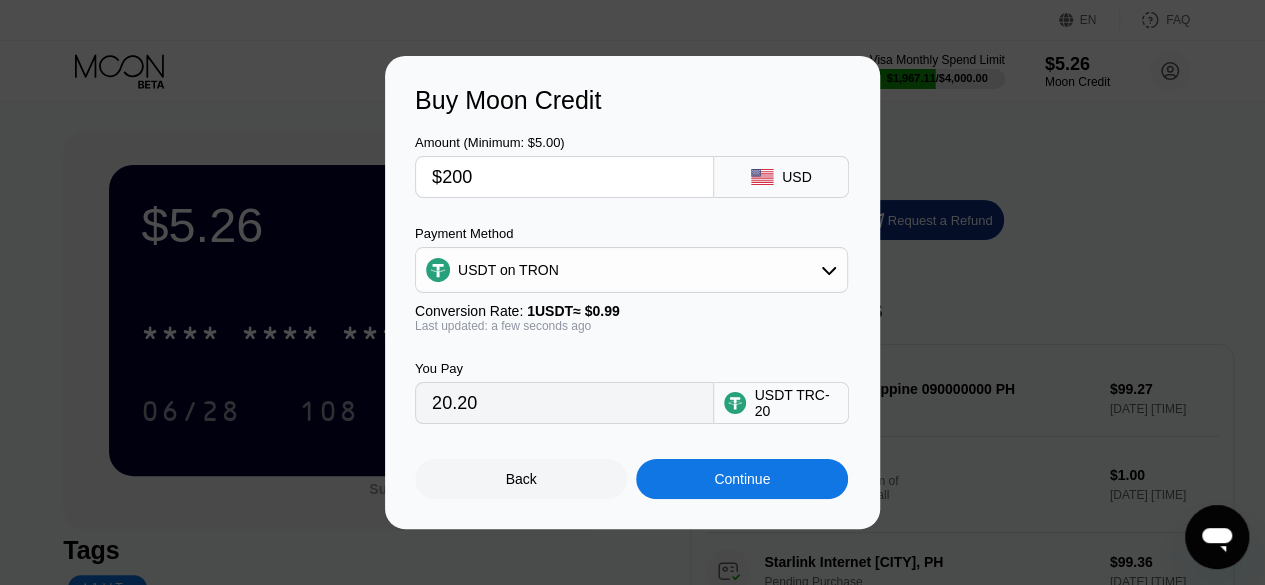 type on "202.02" 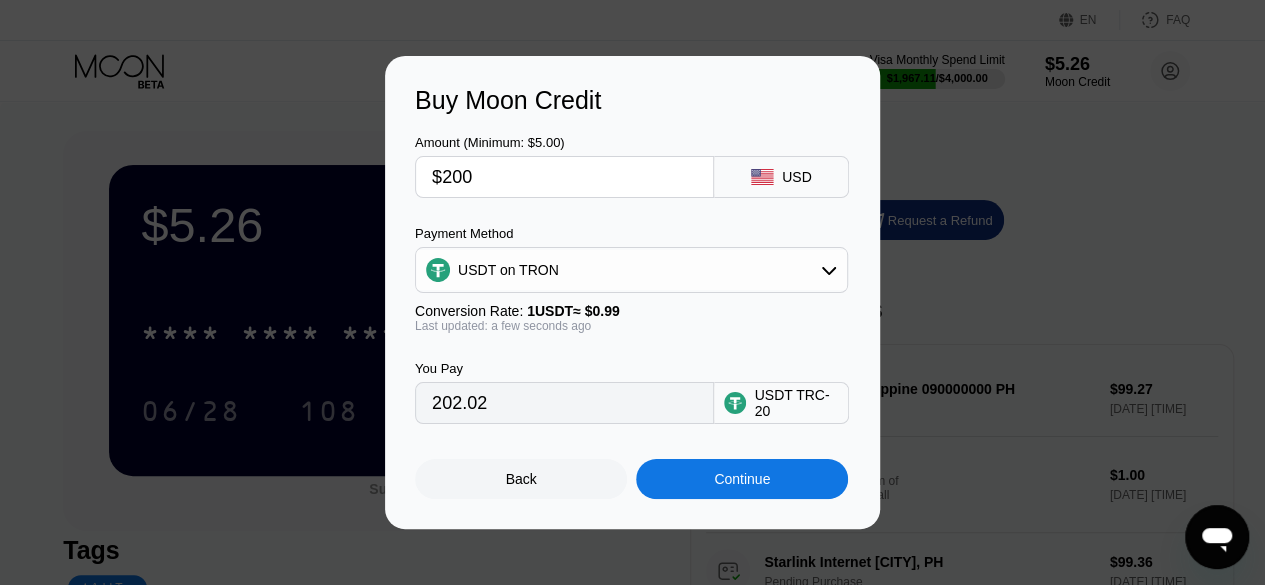 click on "$200" at bounding box center [564, 177] 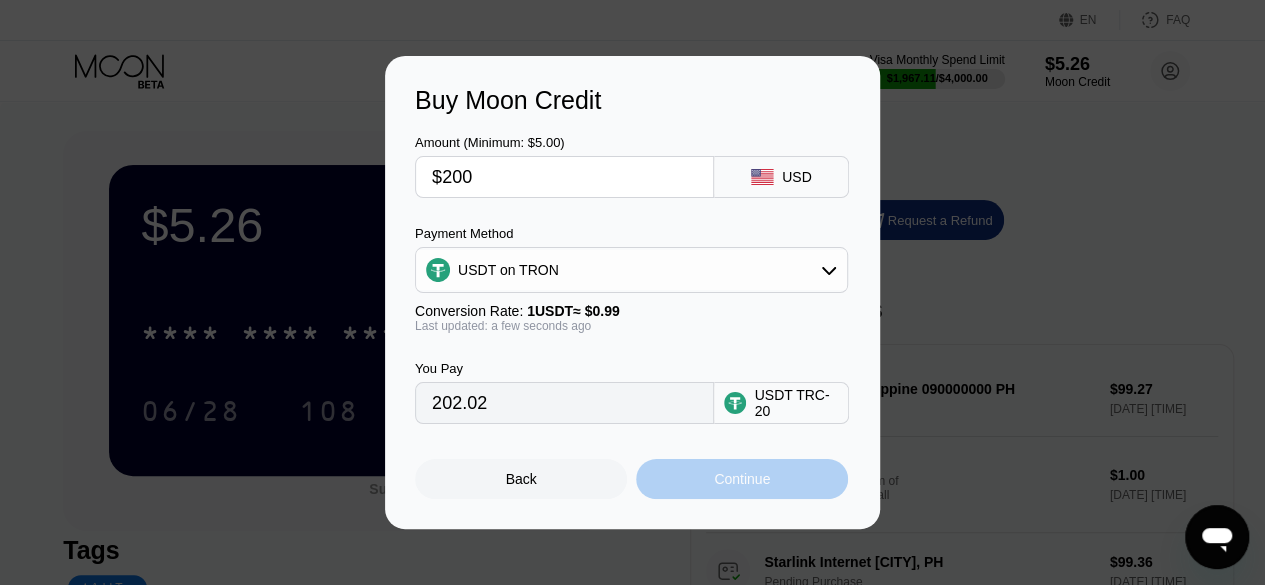click on "Continue" at bounding box center [742, 479] 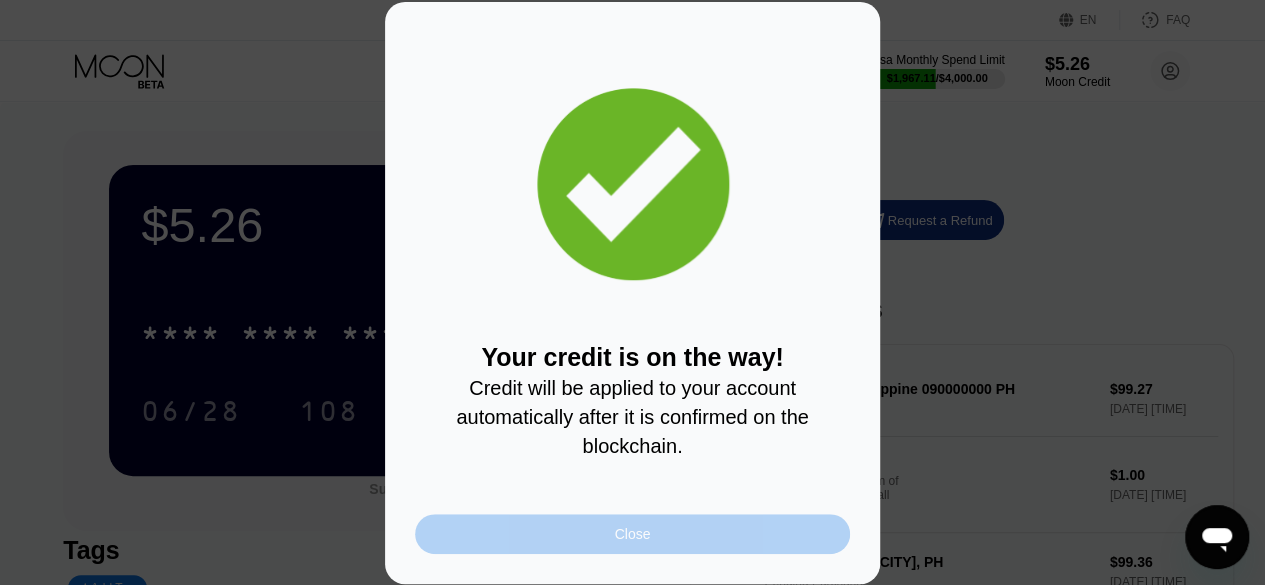 click on "Close" at bounding box center (632, 534) 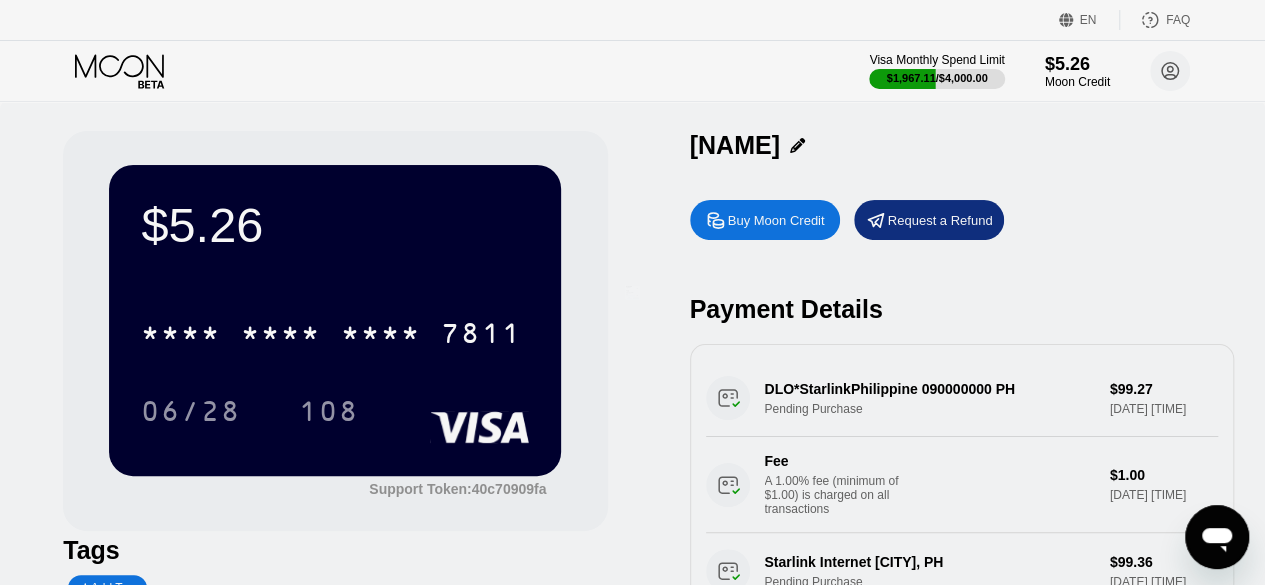click at bounding box center (640, 292) 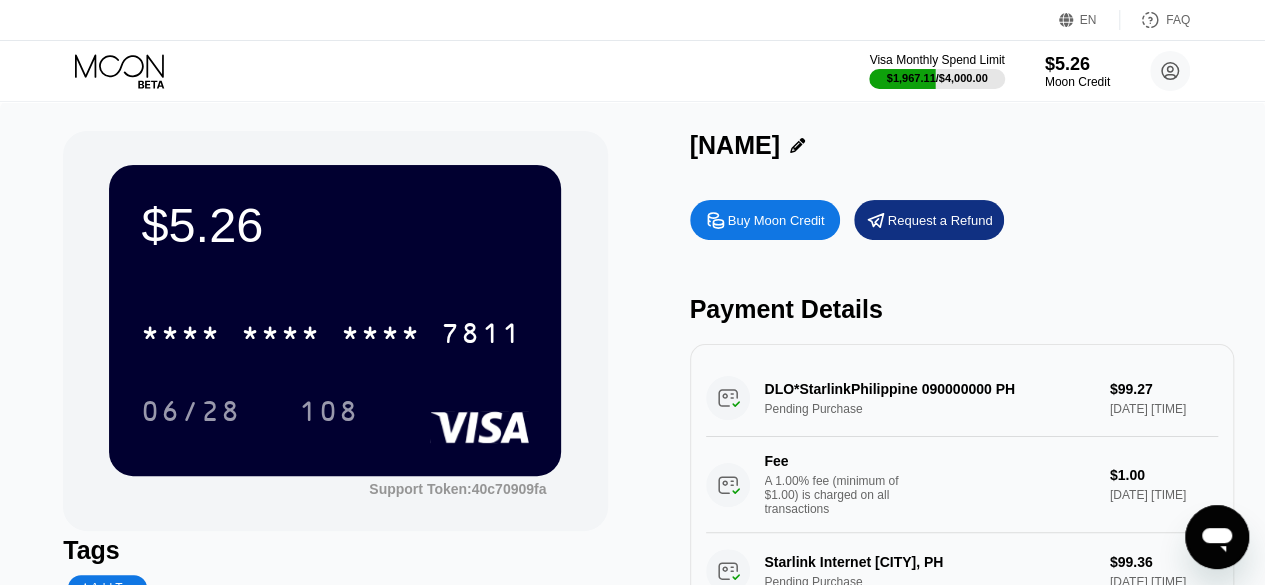 drag, startPoint x: 704, startPoint y: 446, endPoint x: 620, endPoint y: 252, distance: 211.40483 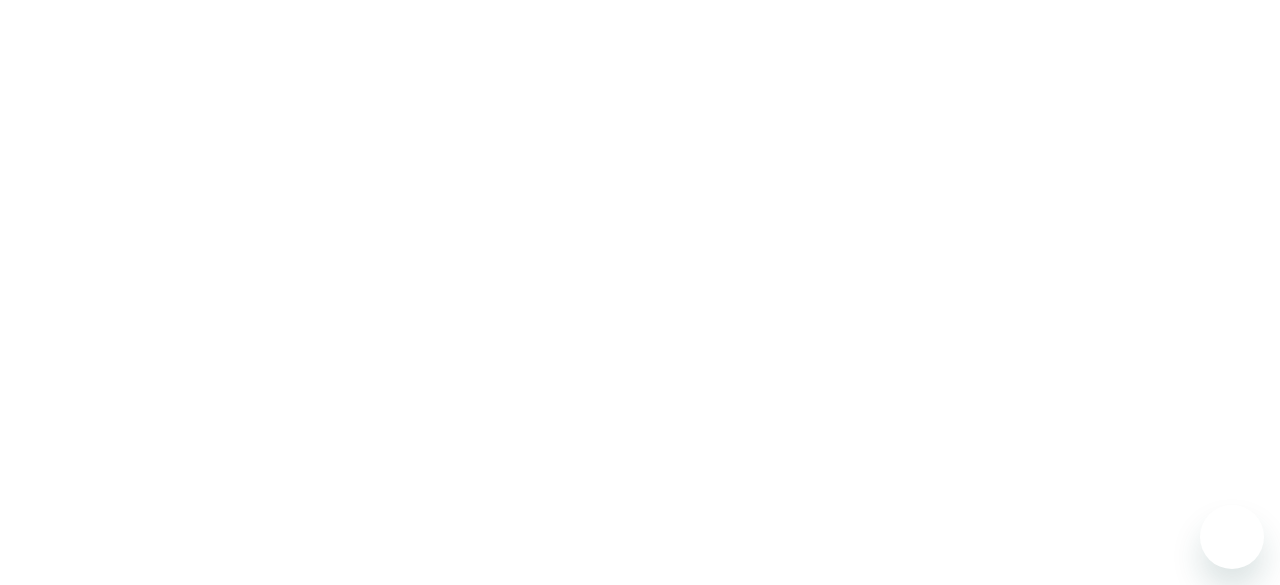 scroll, scrollTop: 0, scrollLeft: 0, axis: both 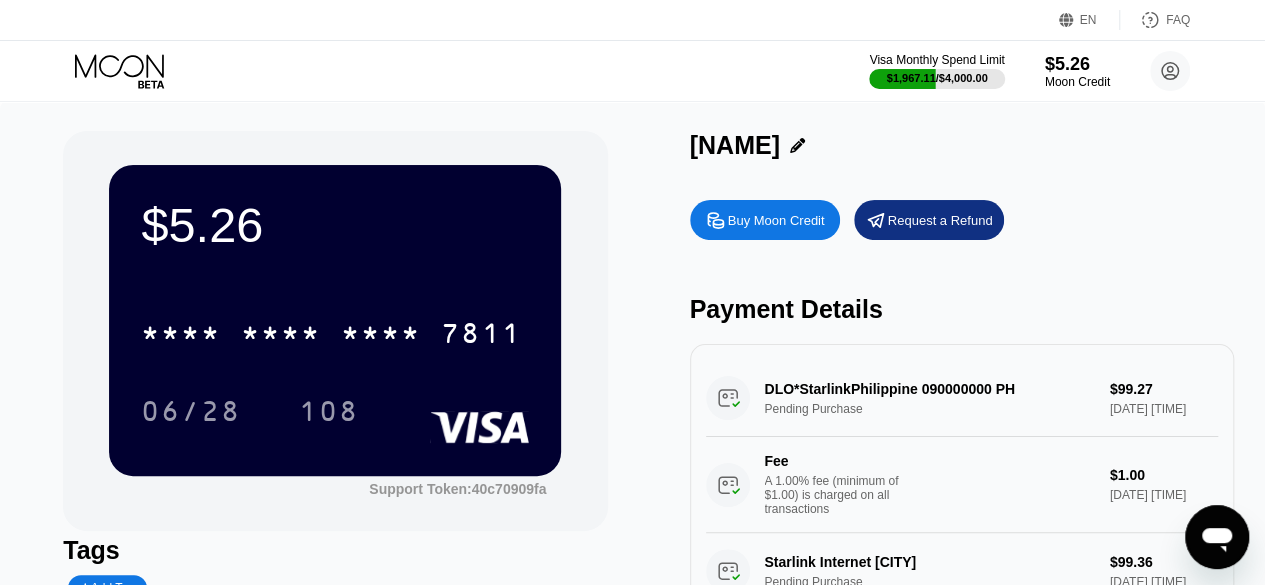 click on "$5.26" at bounding box center (335, 225) 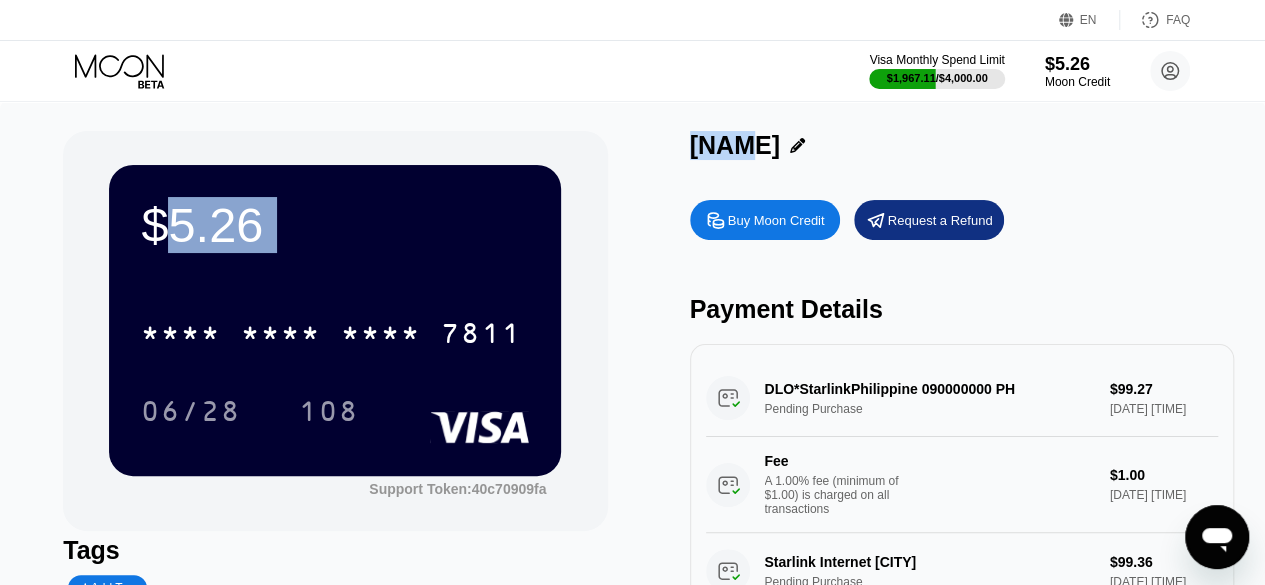 click on "* * * * * * * * * * * * [LAST_FOUR]" at bounding box center [335, 327] 